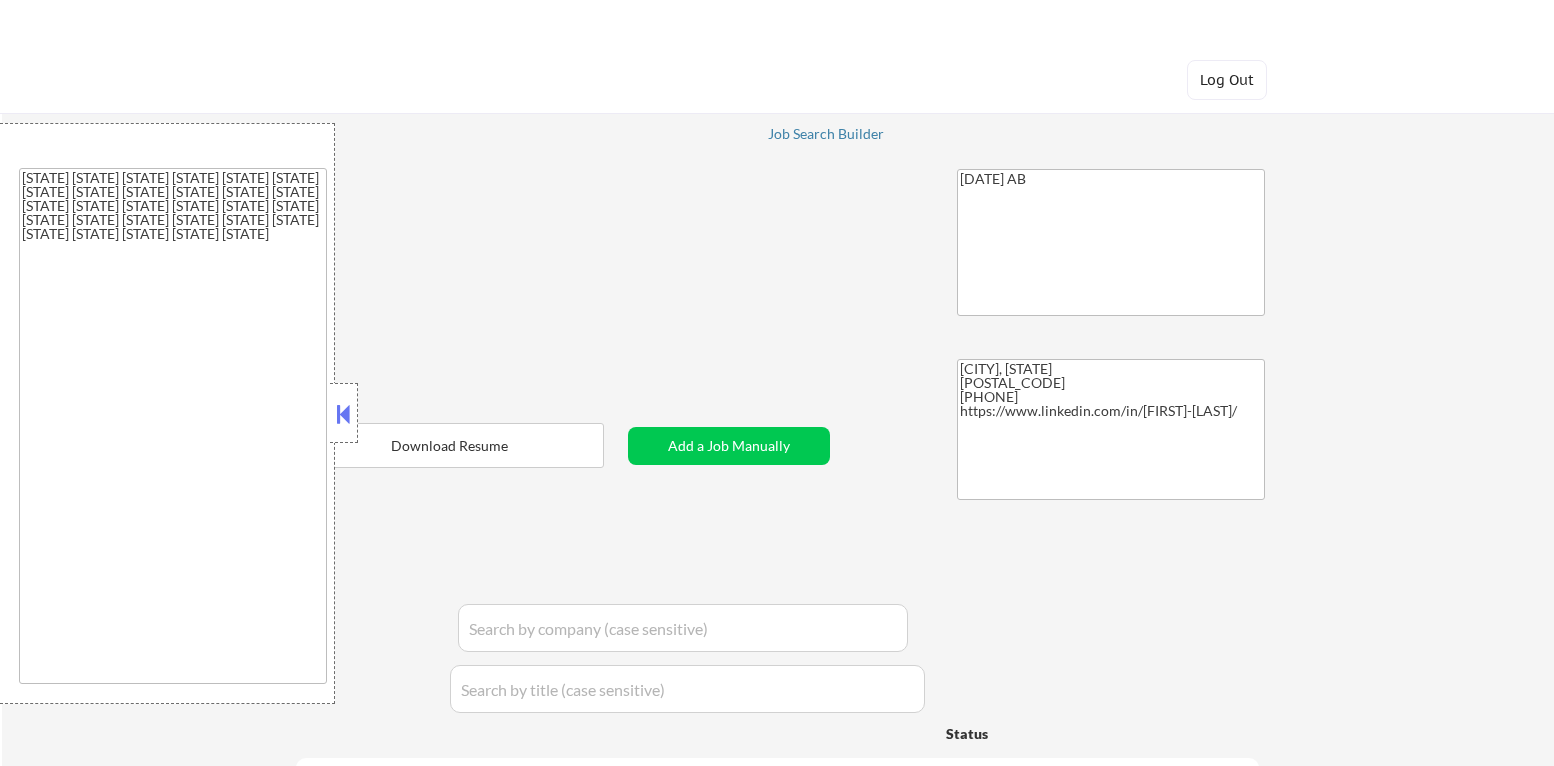 select on ""applied"" 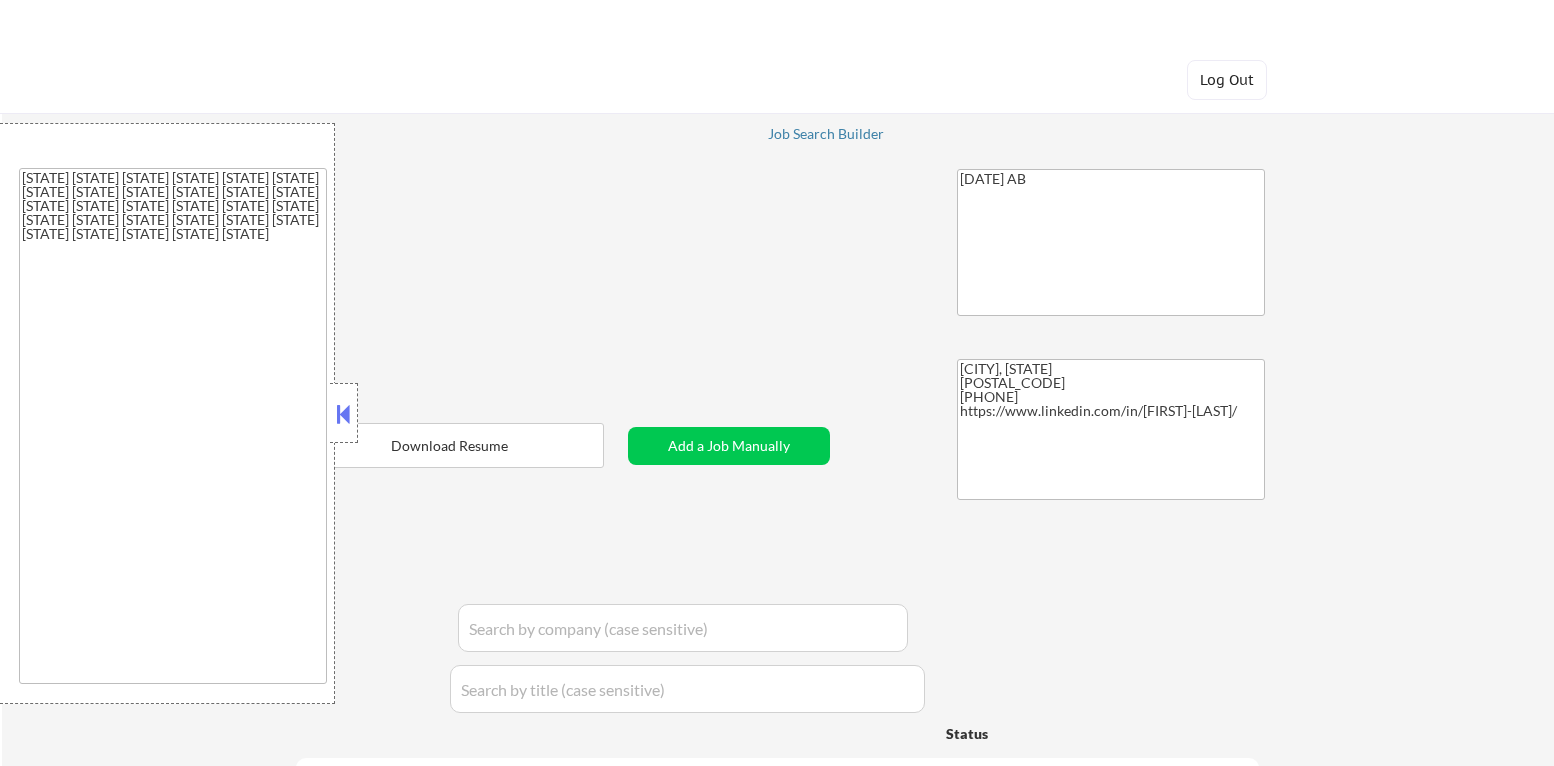 select on ""applied"" 